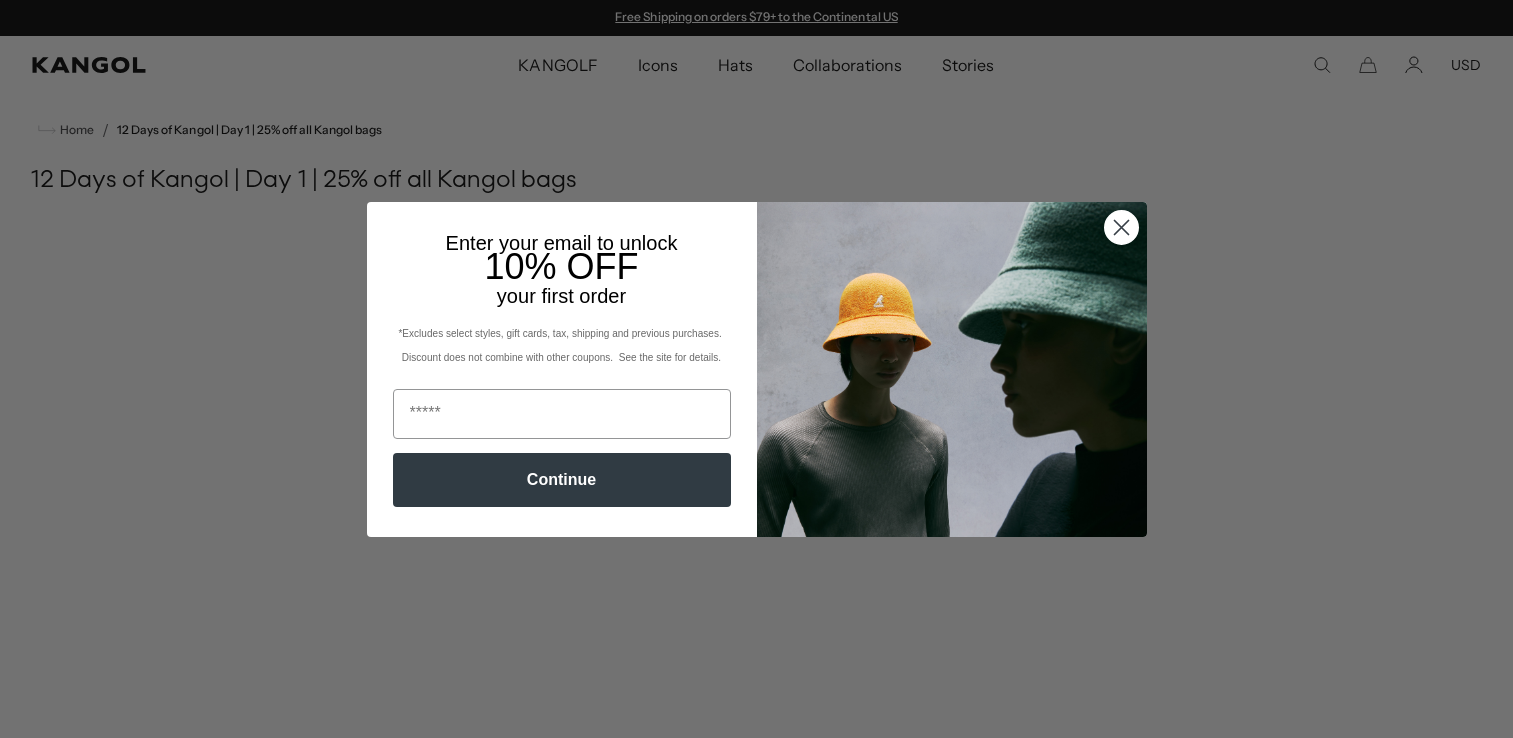 scroll, scrollTop: 0, scrollLeft: 0, axis: both 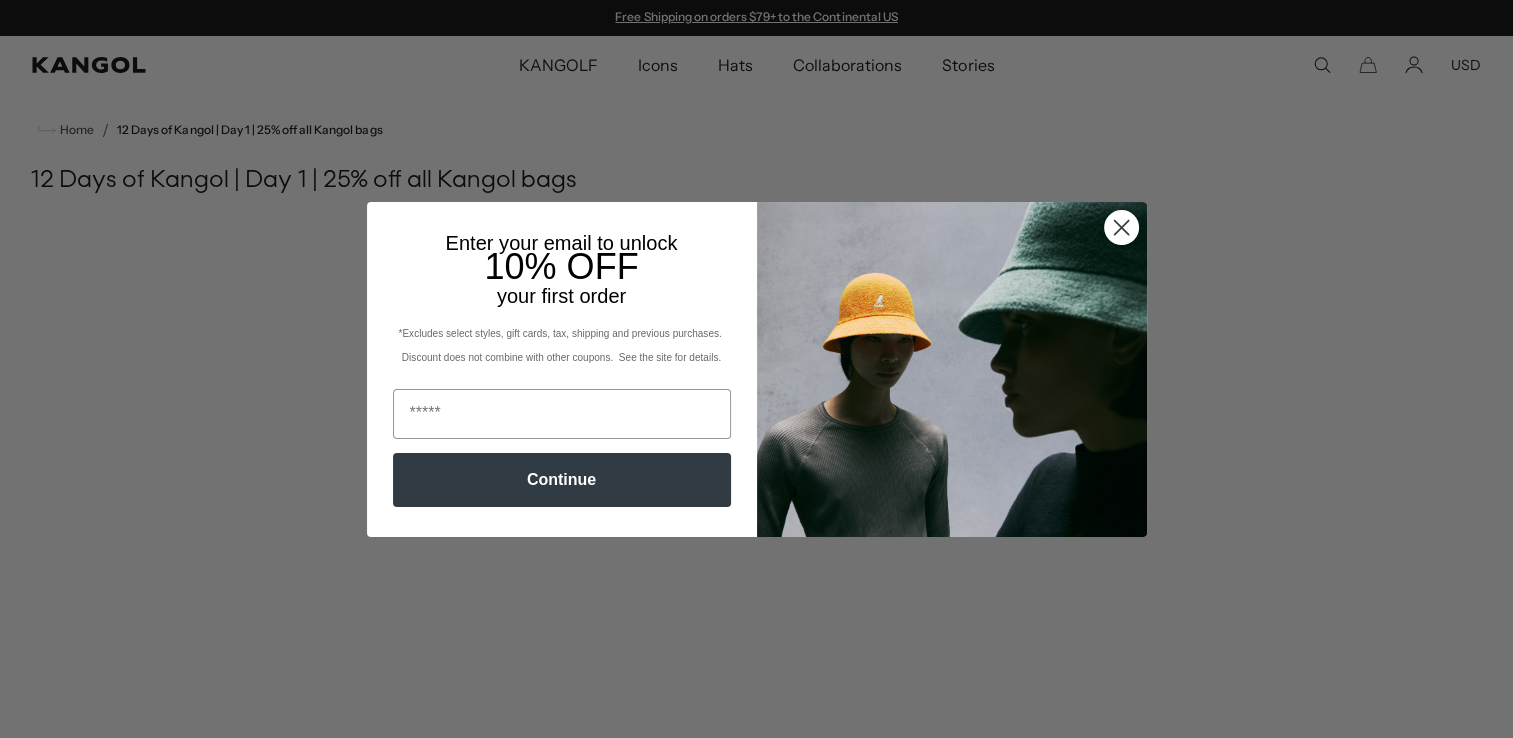 click 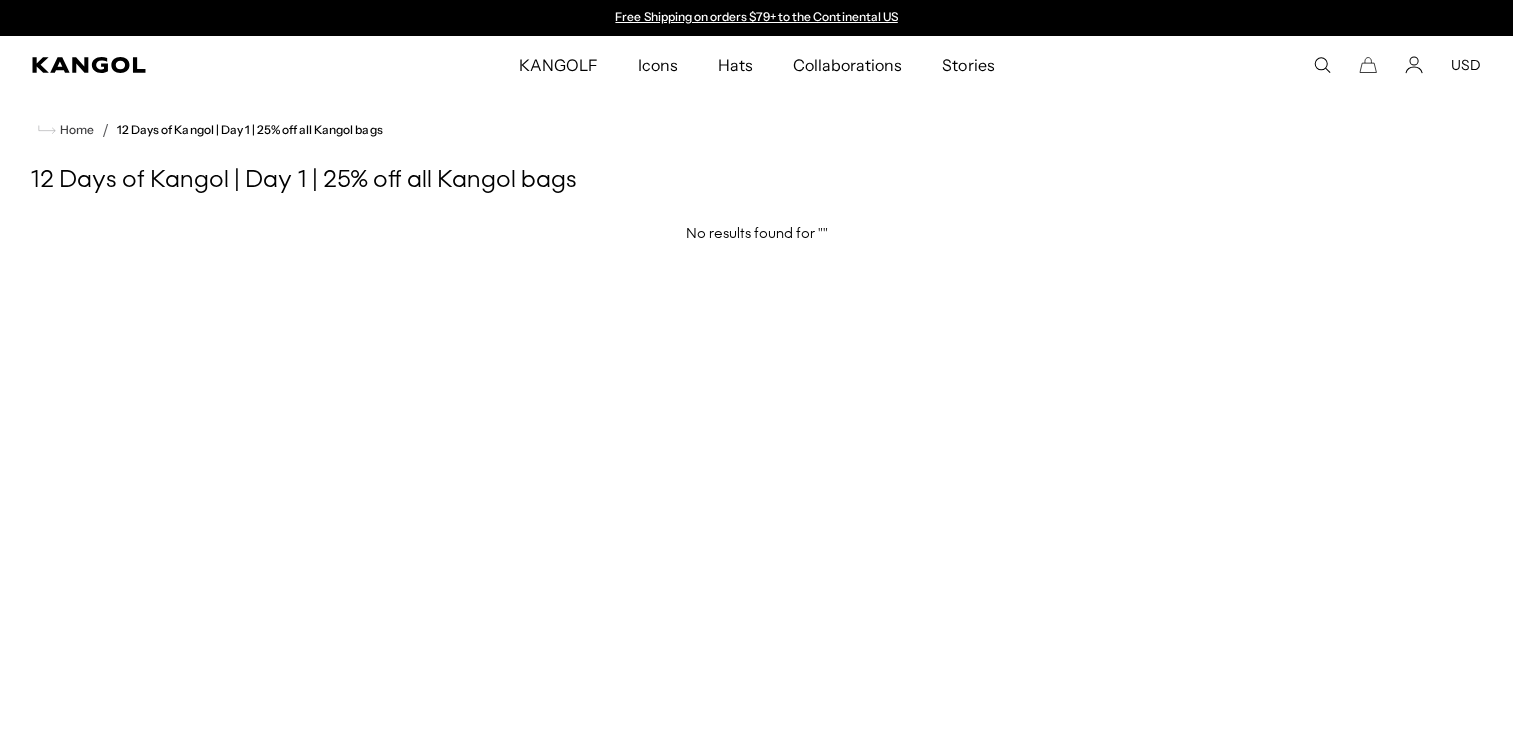scroll, scrollTop: 0, scrollLeft: 412, axis: horizontal 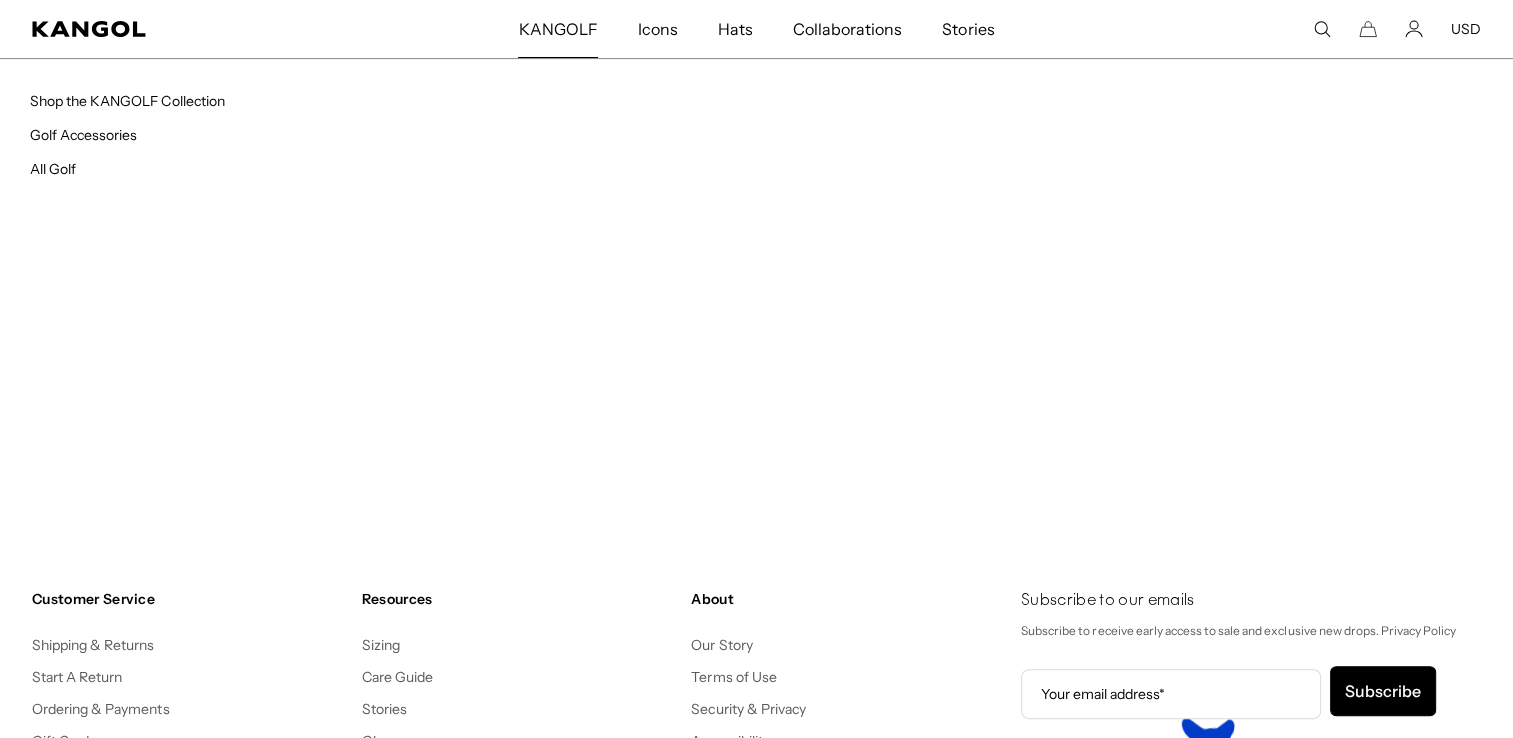 click on "KANGOLF" at bounding box center (557, 29) 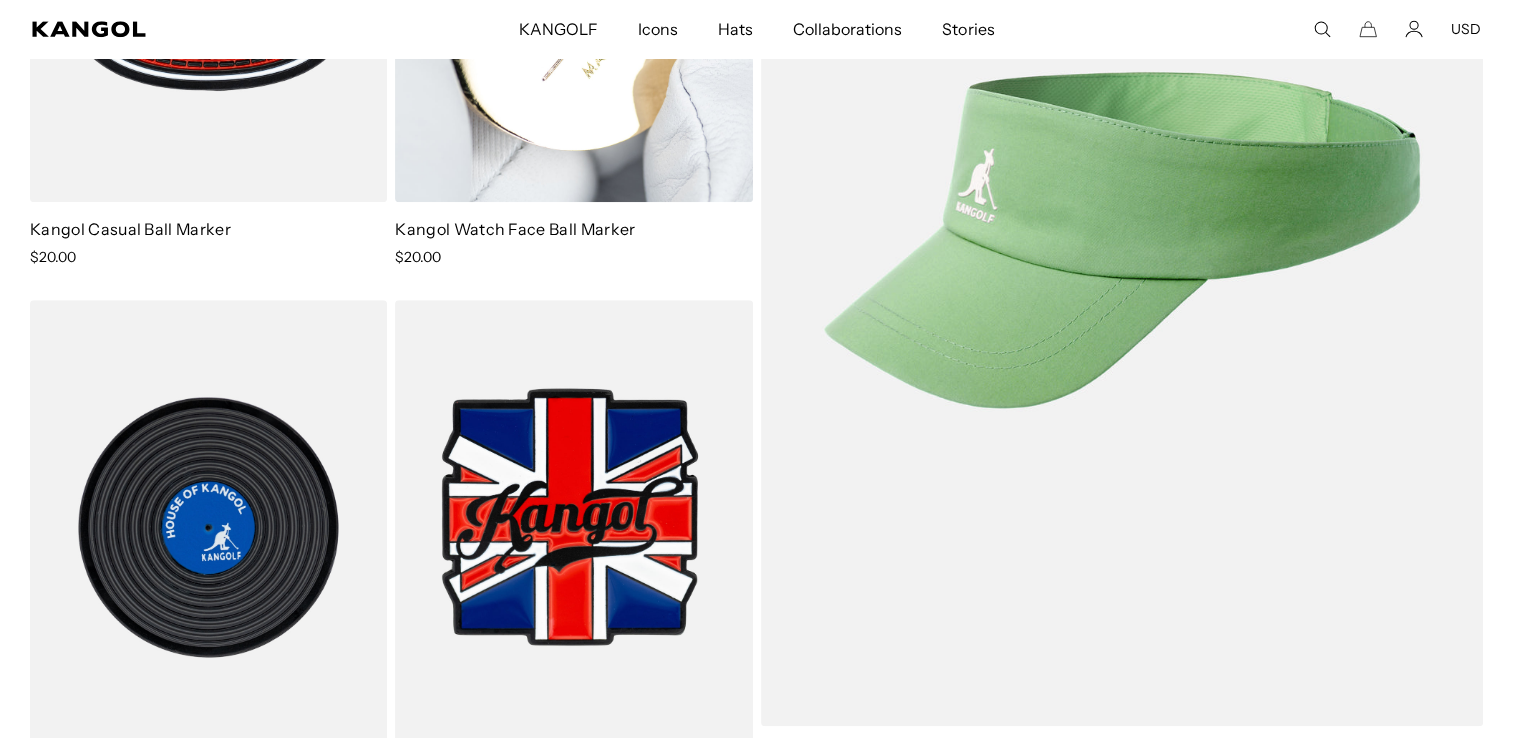 scroll, scrollTop: 1500, scrollLeft: 0, axis: vertical 